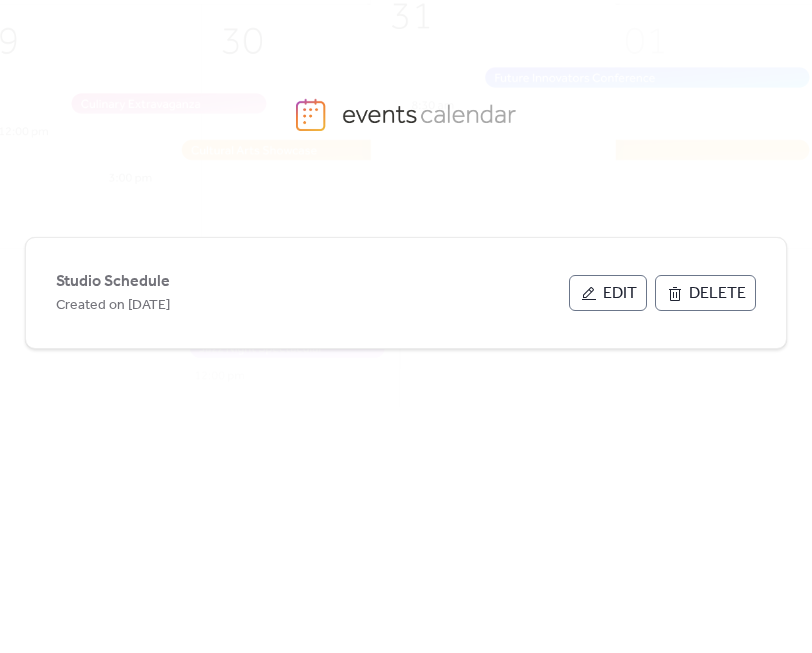 scroll, scrollTop: 0, scrollLeft: 0, axis: both 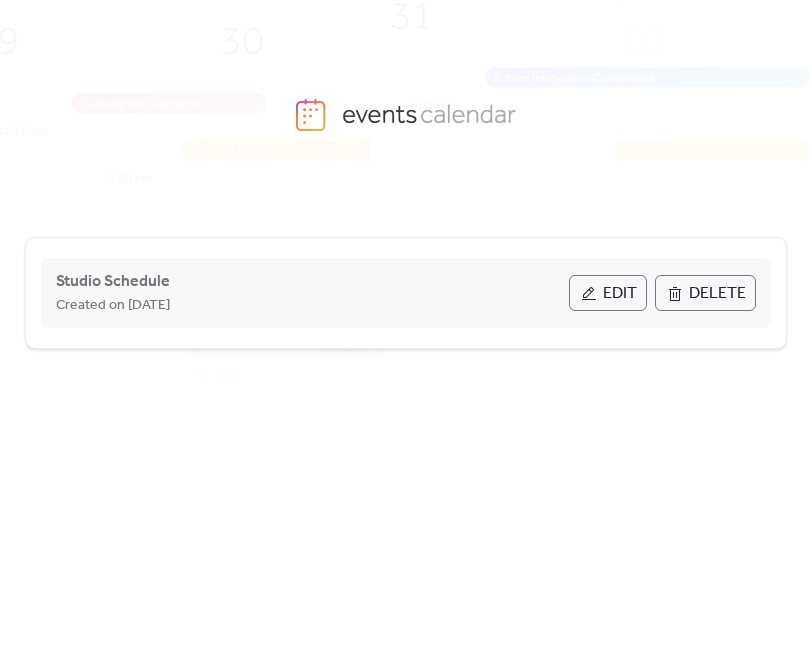 click on "Edit" at bounding box center (608, 293) 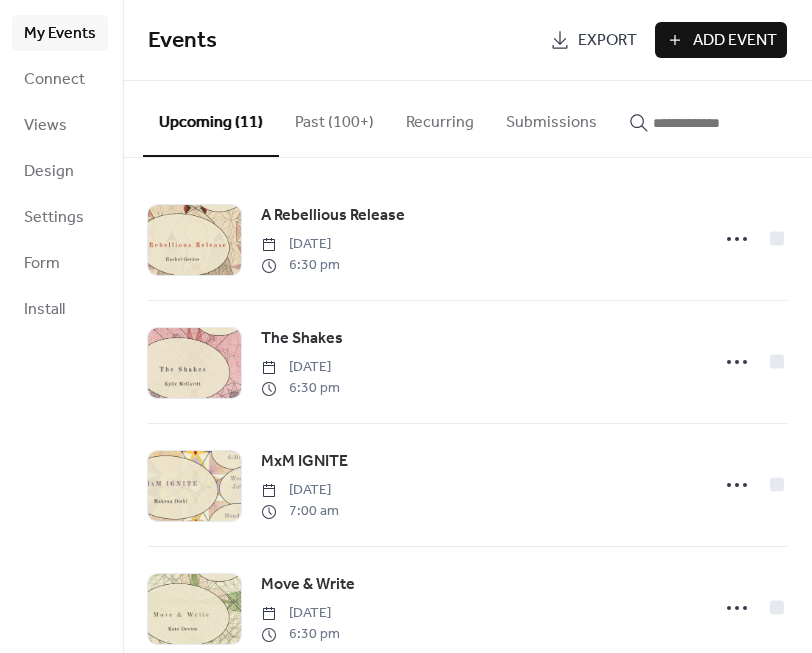 click on "Add Event" at bounding box center [735, 41] 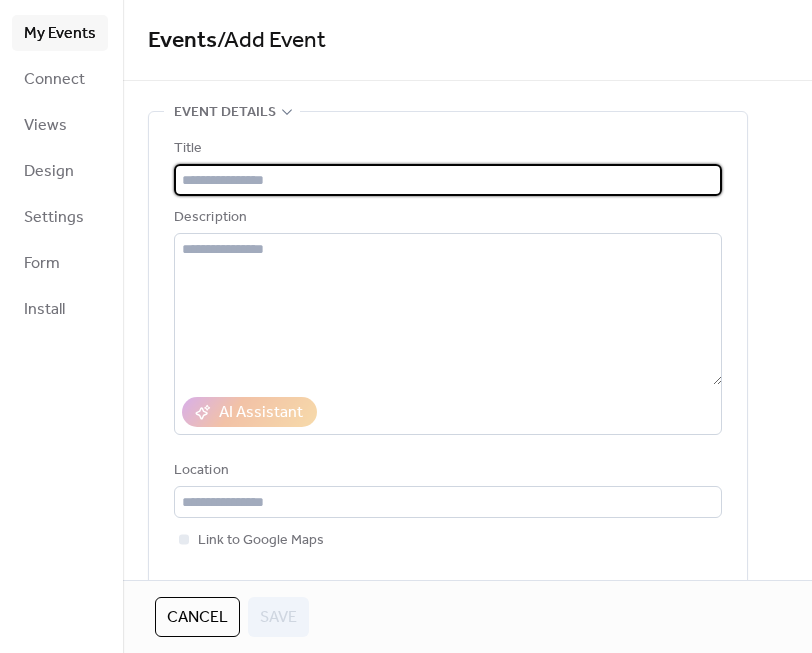 paste on "**********" 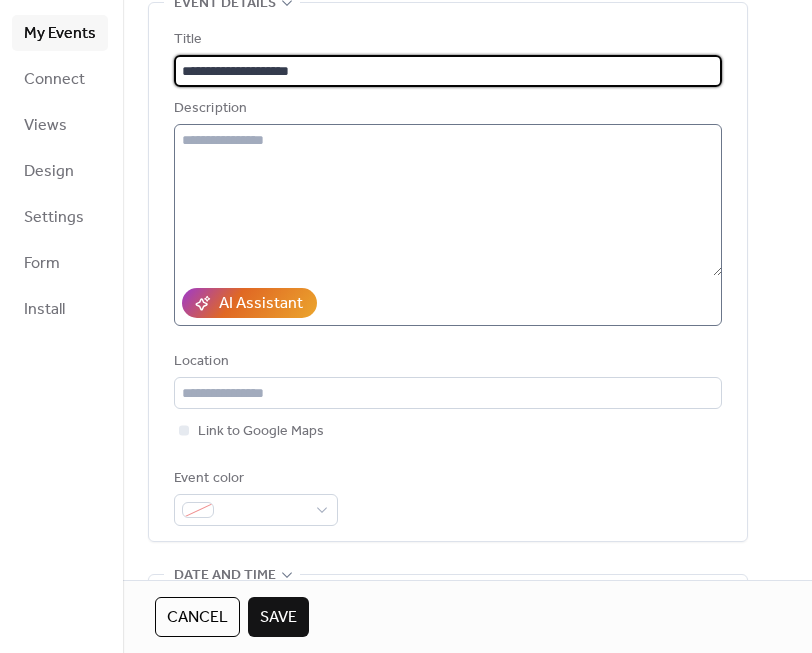 scroll, scrollTop: 136, scrollLeft: 0, axis: vertical 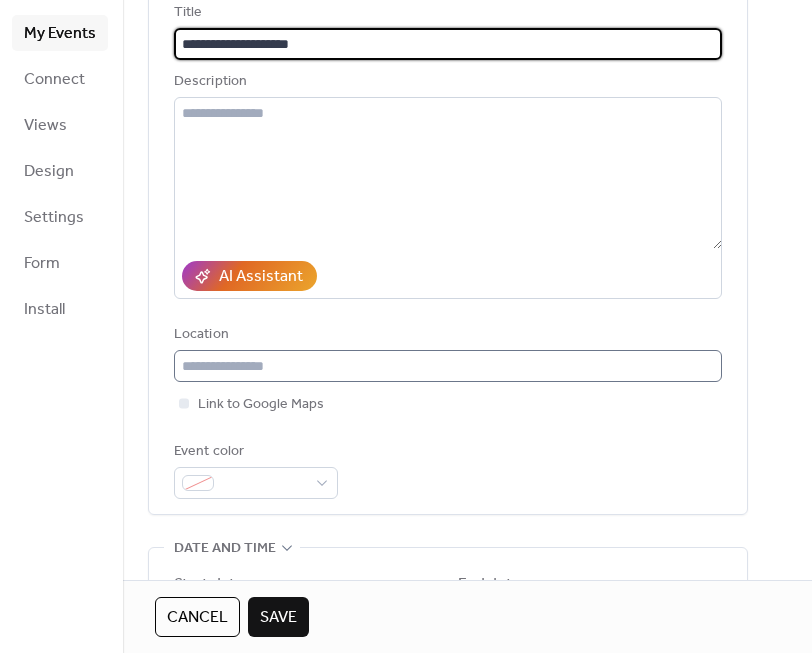 type on "**********" 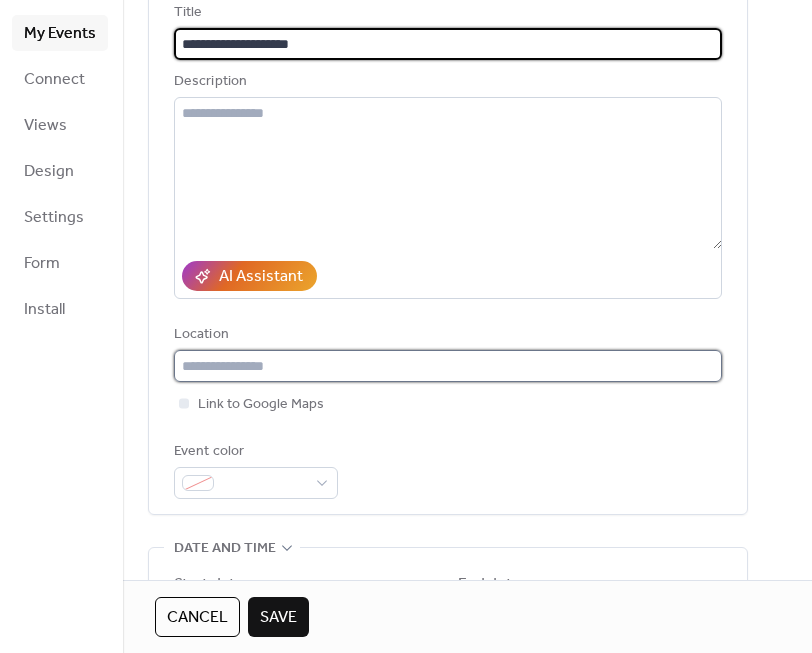 click at bounding box center (448, 366) 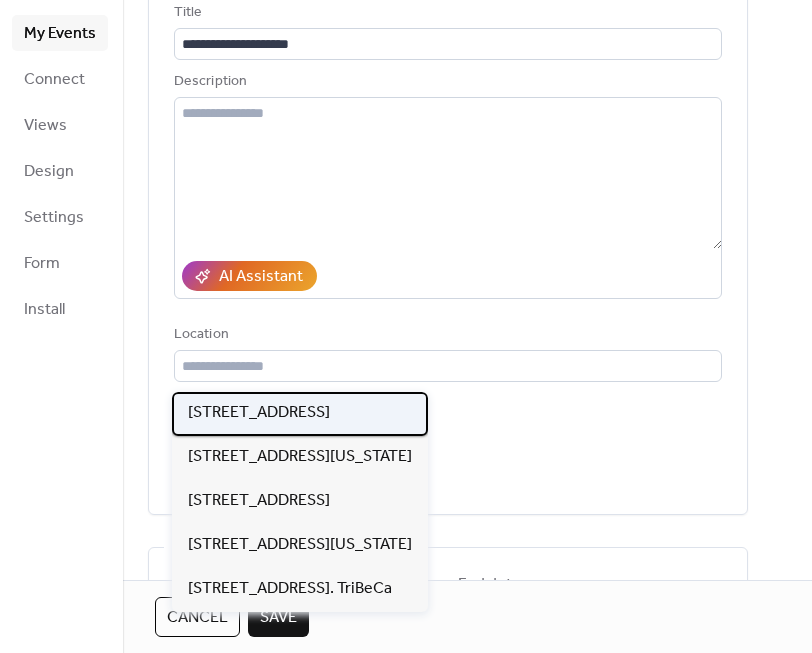 click on "102 Franklin St, TriBeCa" at bounding box center [259, 413] 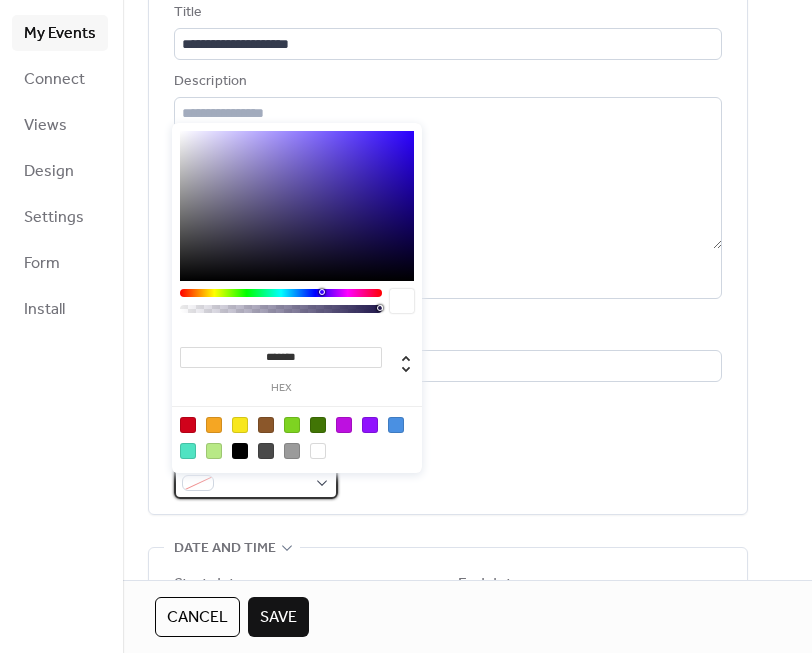 click at bounding box center [264, 484] 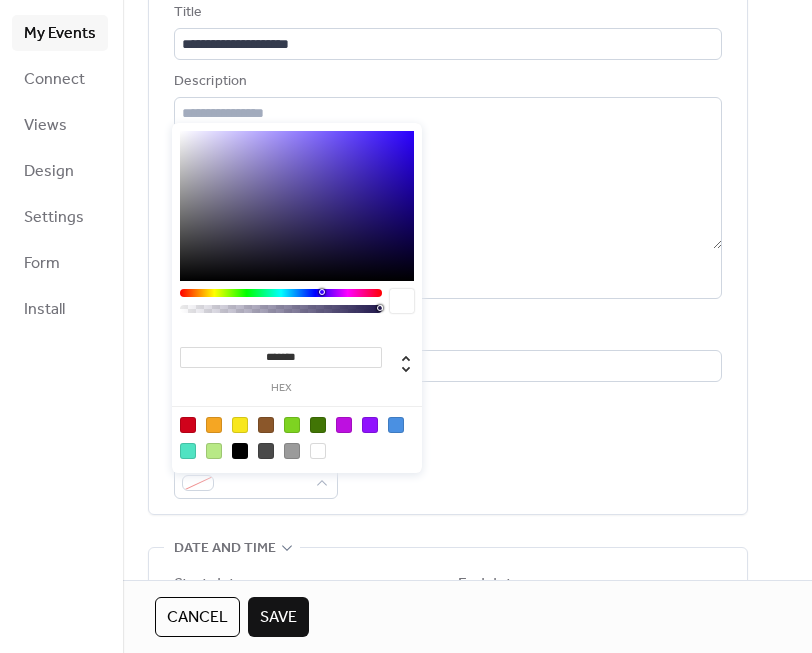 click at bounding box center (214, 425) 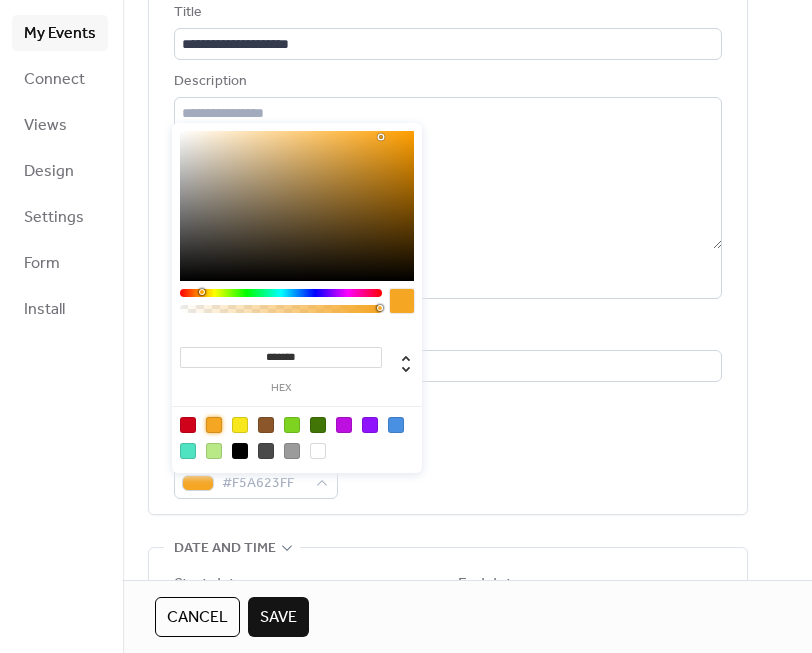click on "Event color #F5A623FF" at bounding box center [448, 469] 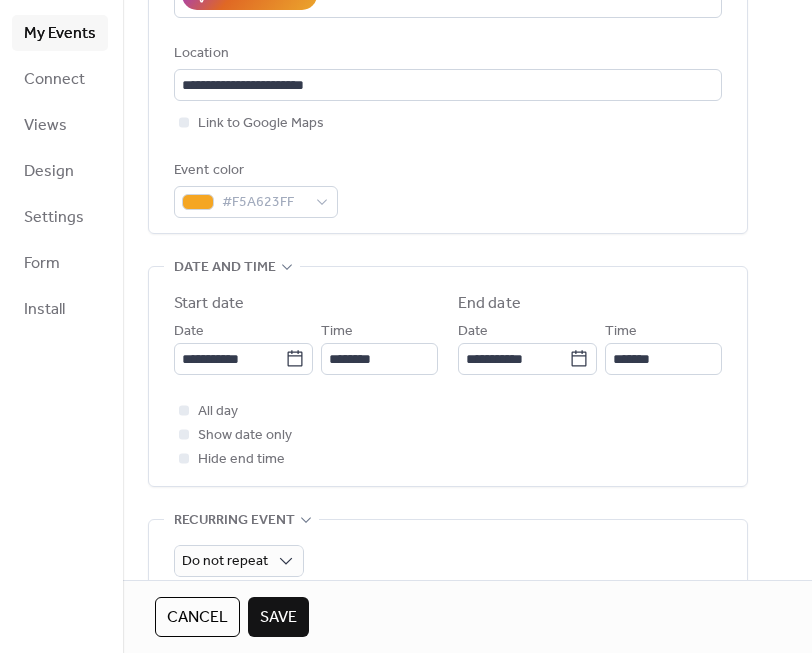 scroll, scrollTop: 419, scrollLeft: 0, axis: vertical 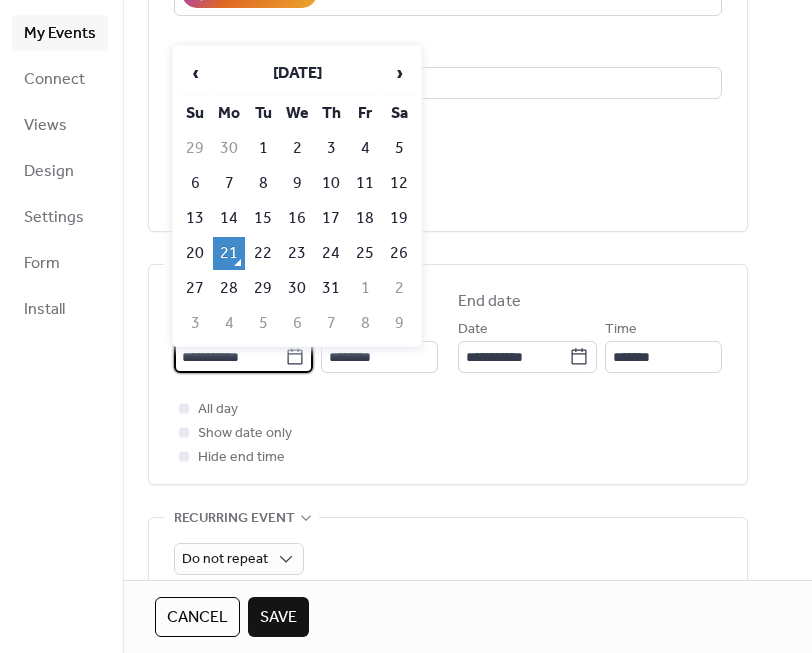 click on "**********" at bounding box center (229, 357) 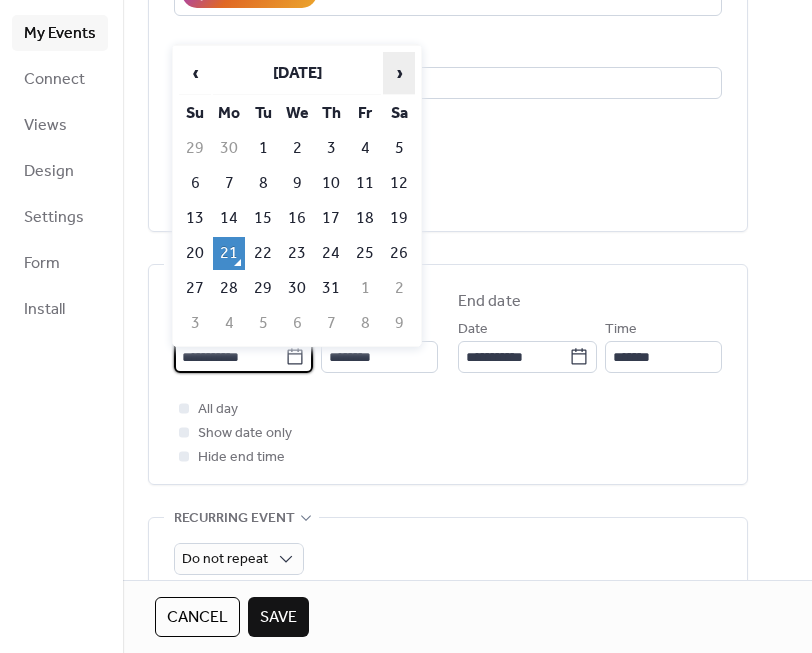 click on "›" at bounding box center (399, 73) 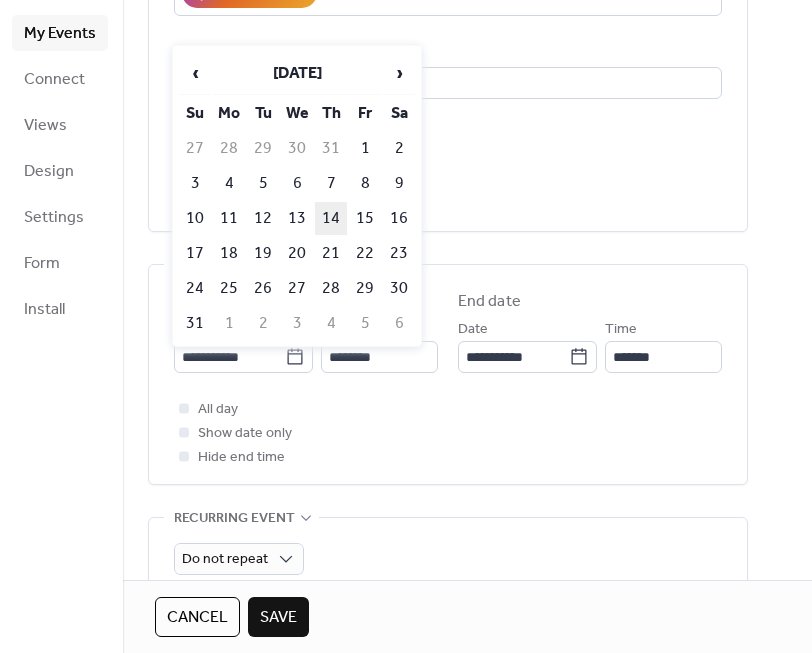 click on "14" at bounding box center [331, 218] 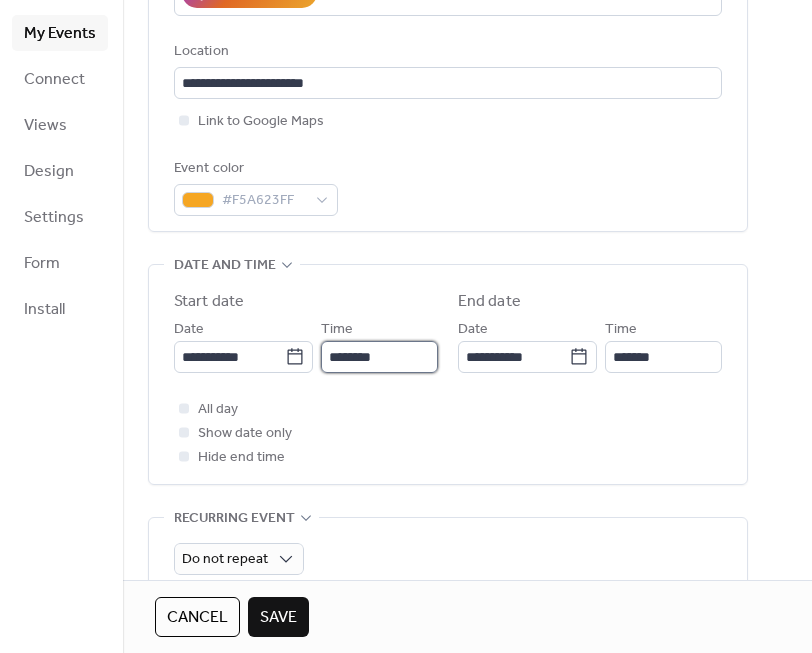 click on "********" at bounding box center [379, 357] 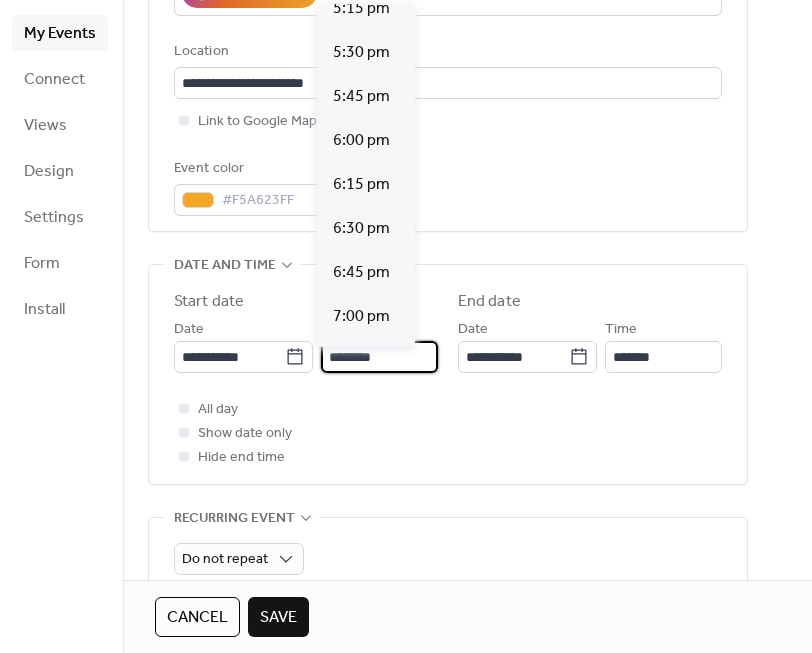 scroll, scrollTop: 3057, scrollLeft: 0, axis: vertical 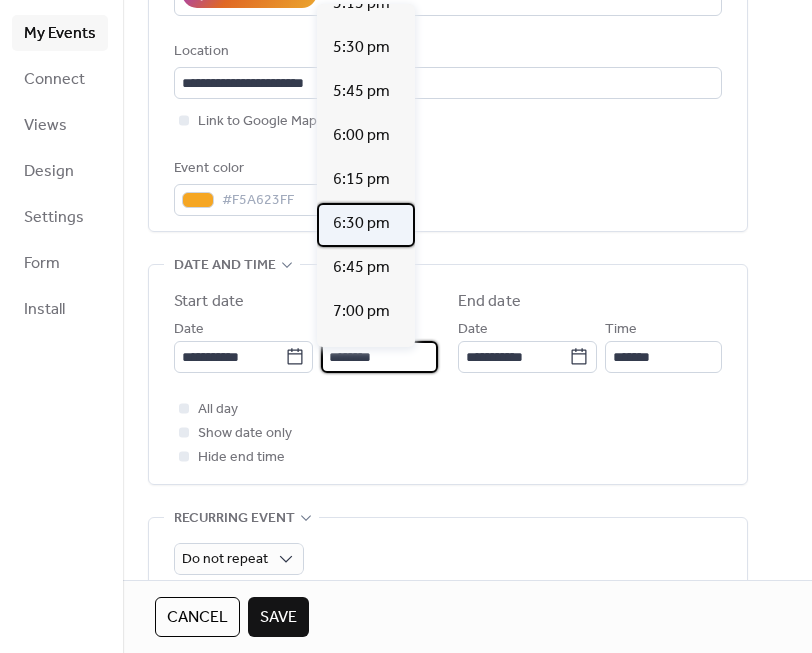 click on "6:30 pm" at bounding box center (361, 224) 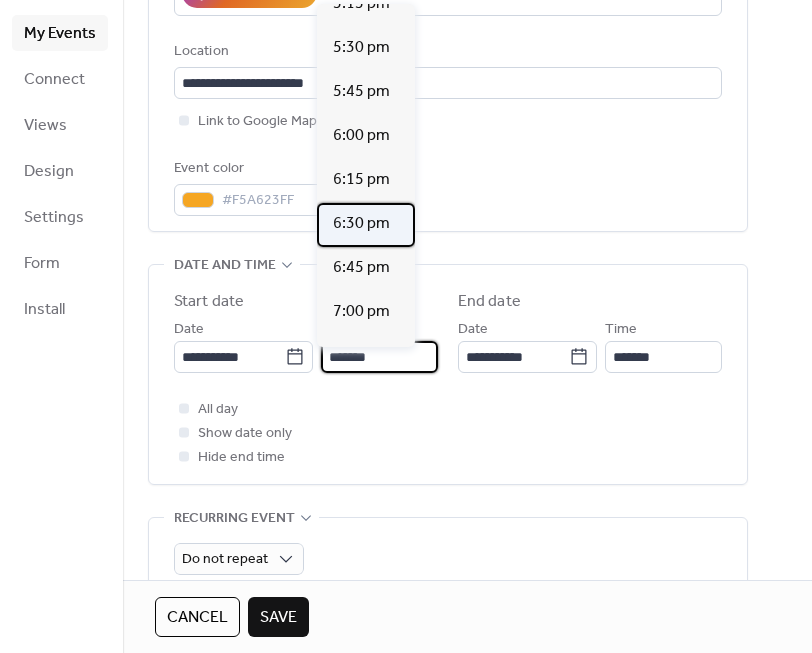 type on "*******" 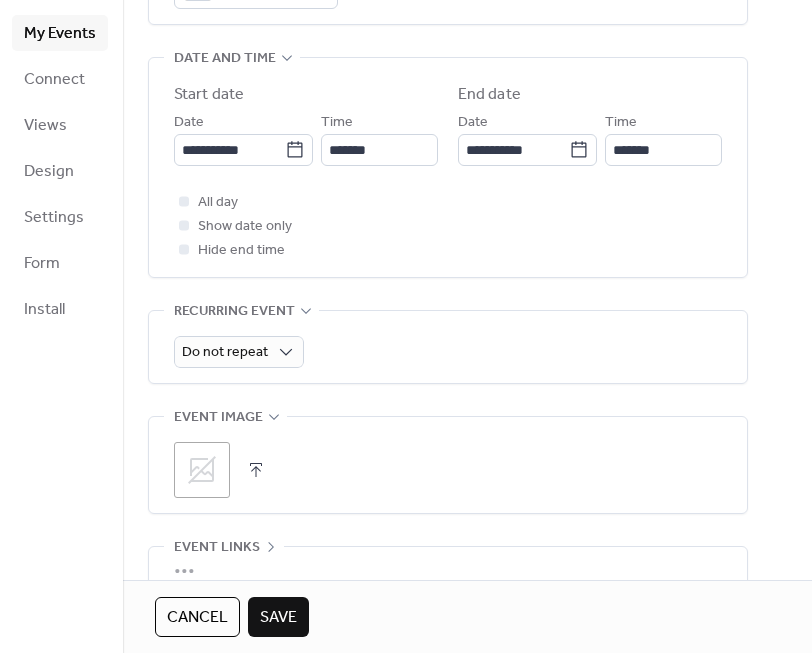 scroll, scrollTop: 654, scrollLeft: 0, axis: vertical 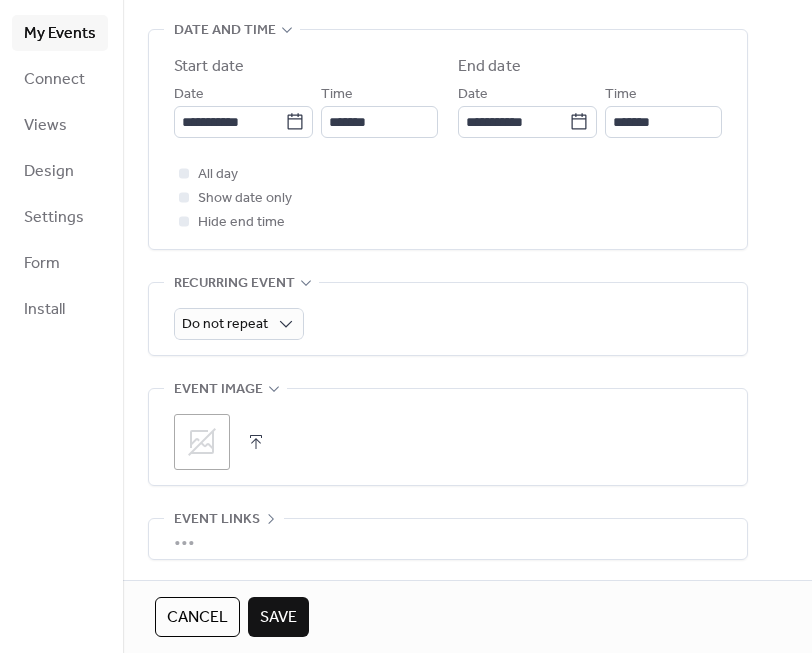 click on ";" at bounding box center (202, 442) 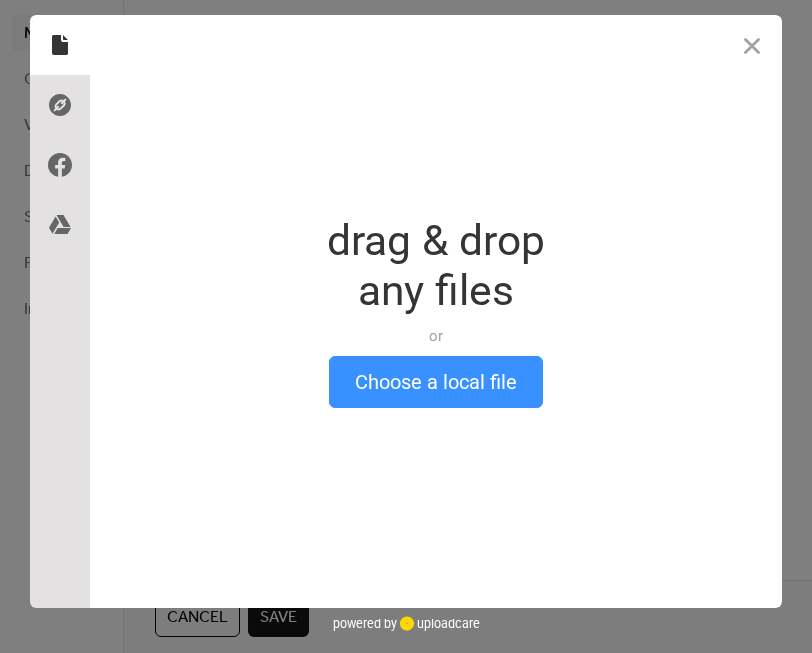 click on "Choose a local file" at bounding box center (436, 382) 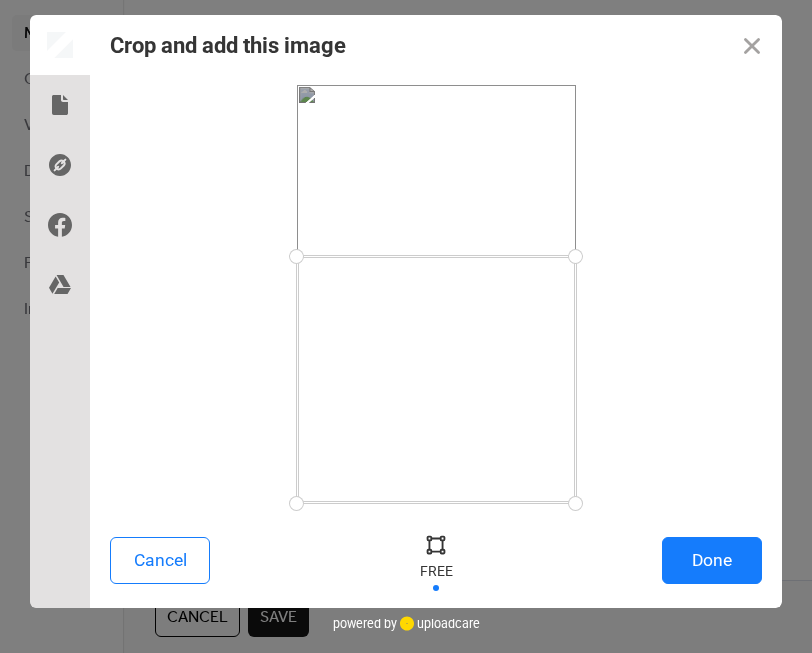 drag, startPoint x: 576, startPoint y: 88, endPoint x: 597, endPoint y: 256, distance: 169.30742 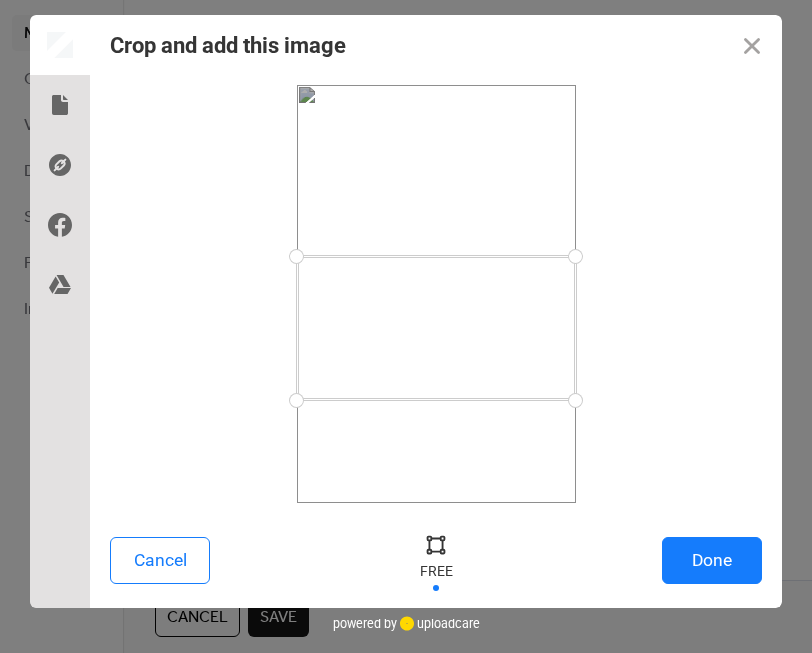 drag, startPoint x: 572, startPoint y: 495, endPoint x: 598, endPoint y: 400, distance: 98.49365 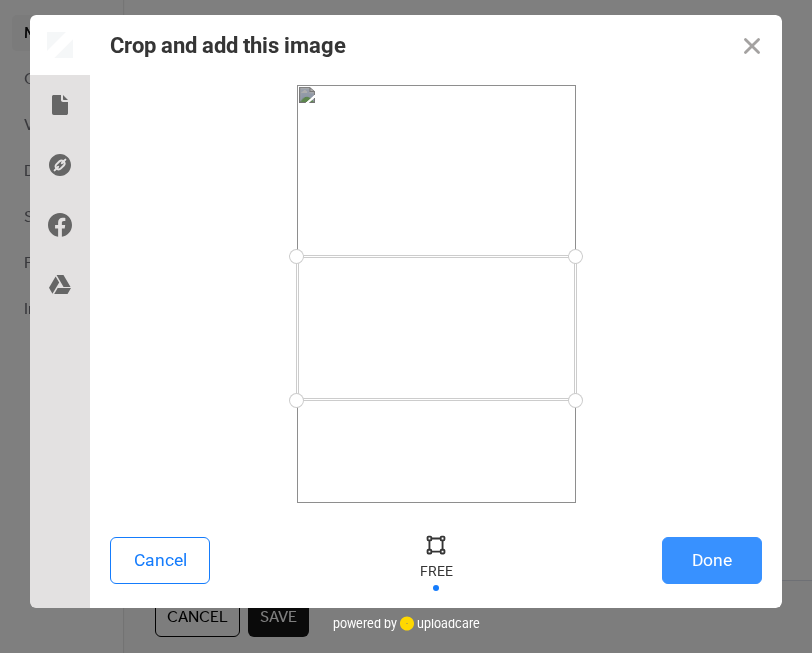 click on "Done" at bounding box center [712, 560] 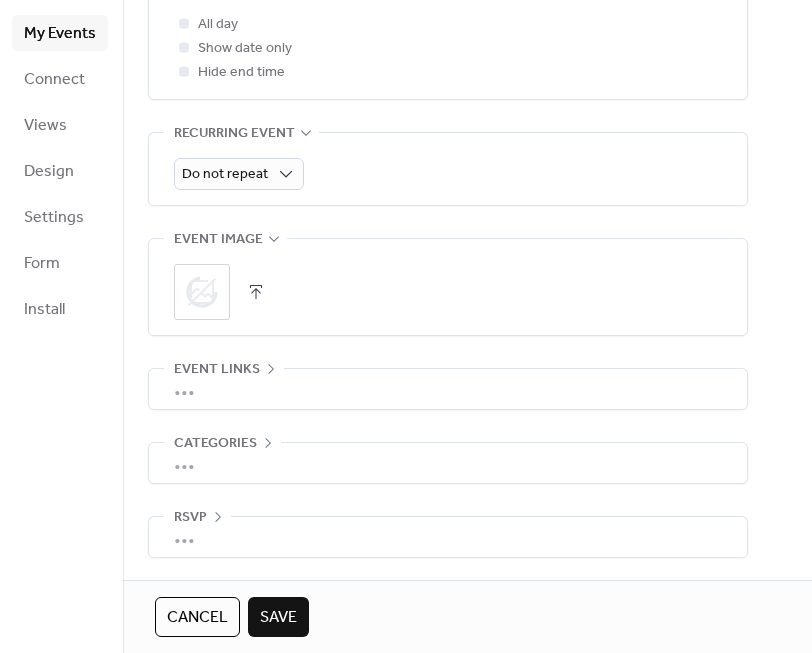 scroll, scrollTop: 813, scrollLeft: 0, axis: vertical 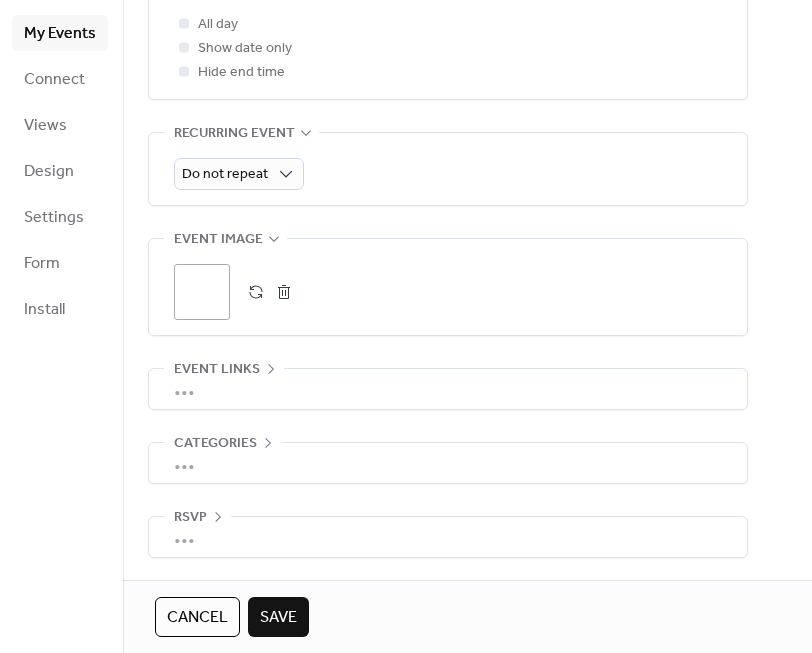 click on "•••" at bounding box center (448, 389) 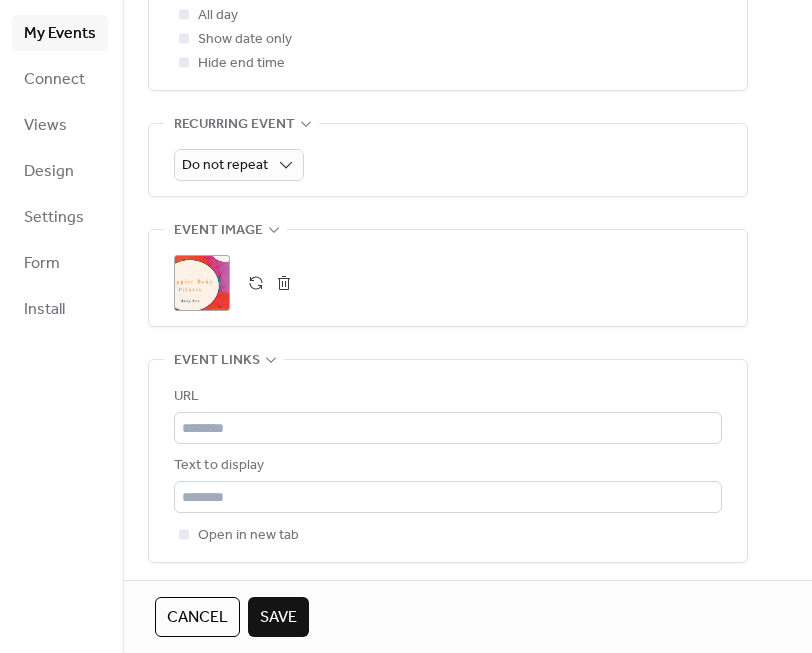 scroll, scrollTop: 810, scrollLeft: 0, axis: vertical 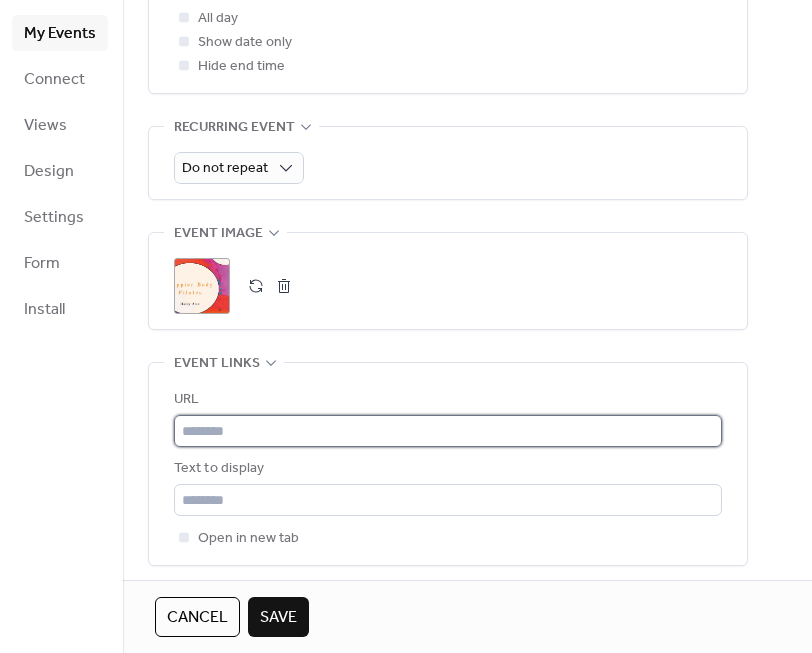 click at bounding box center [448, 431] 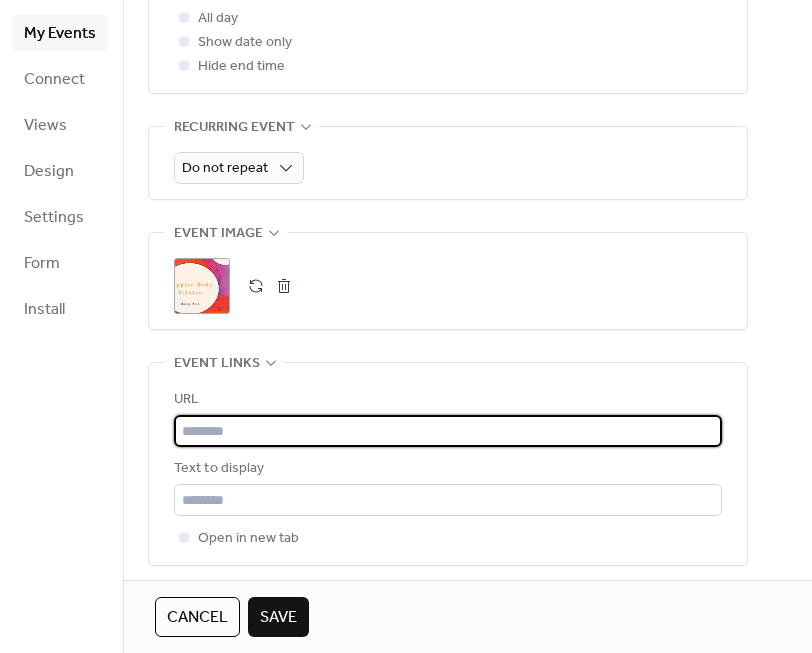 paste on "**********" 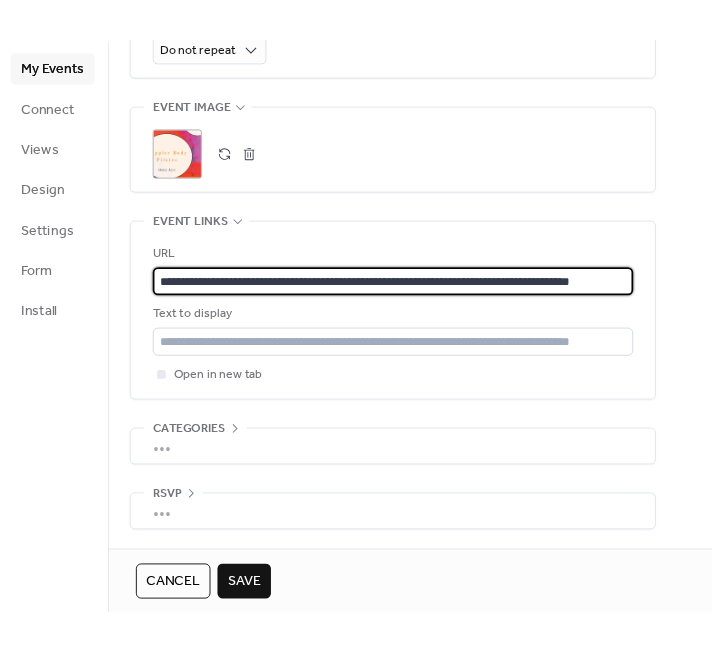 scroll, scrollTop: 981, scrollLeft: 0, axis: vertical 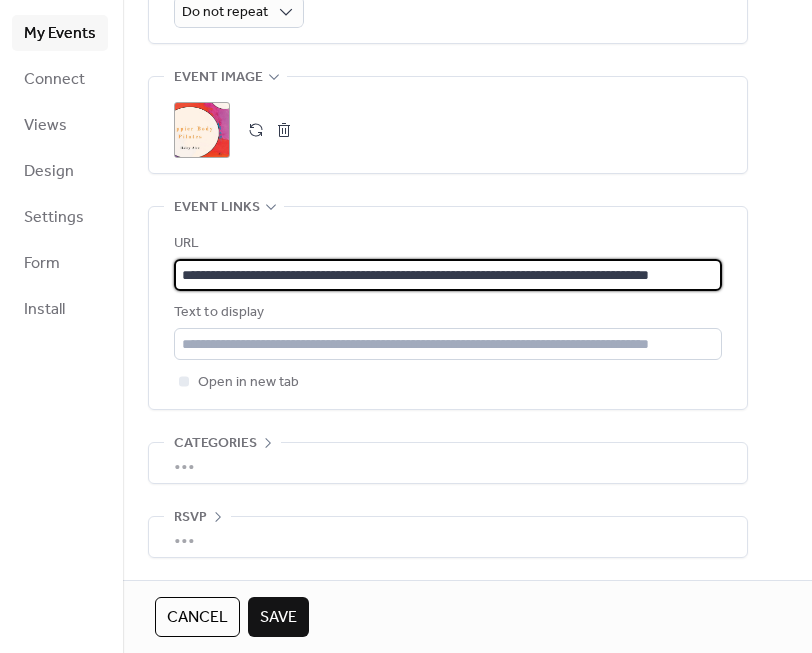 type on "**********" 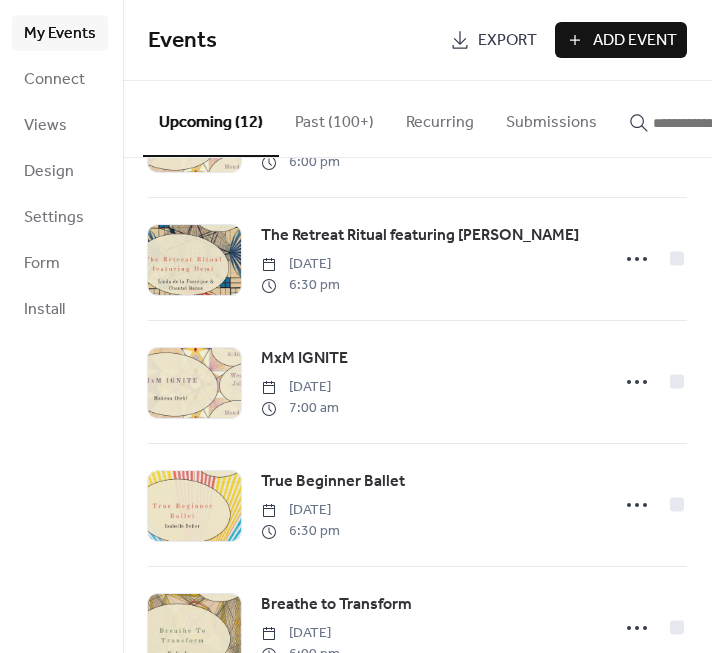 scroll, scrollTop: 843, scrollLeft: 0, axis: vertical 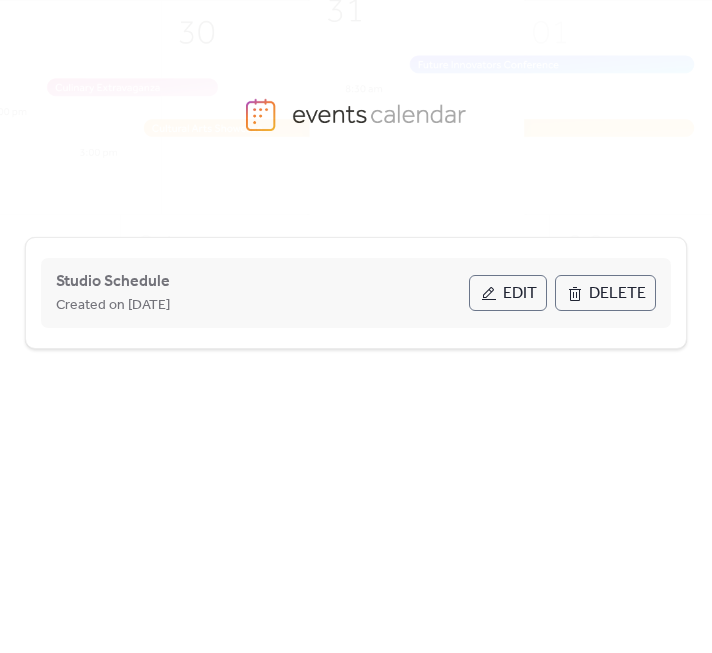 click on "Edit" at bounding box center [520, 294] 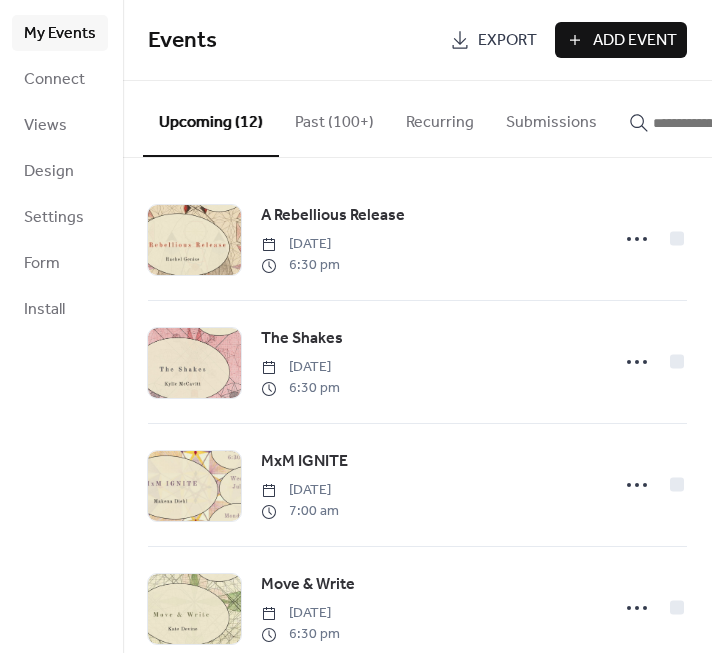 click 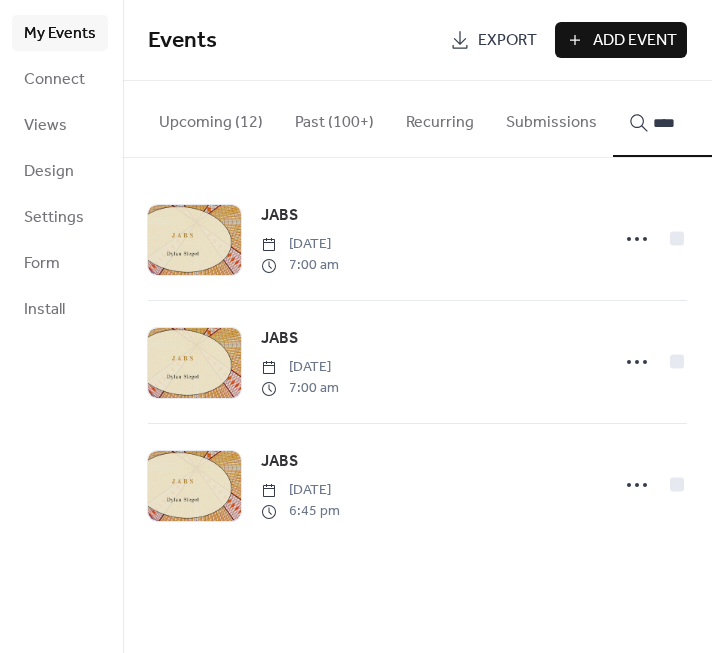 type on "****" 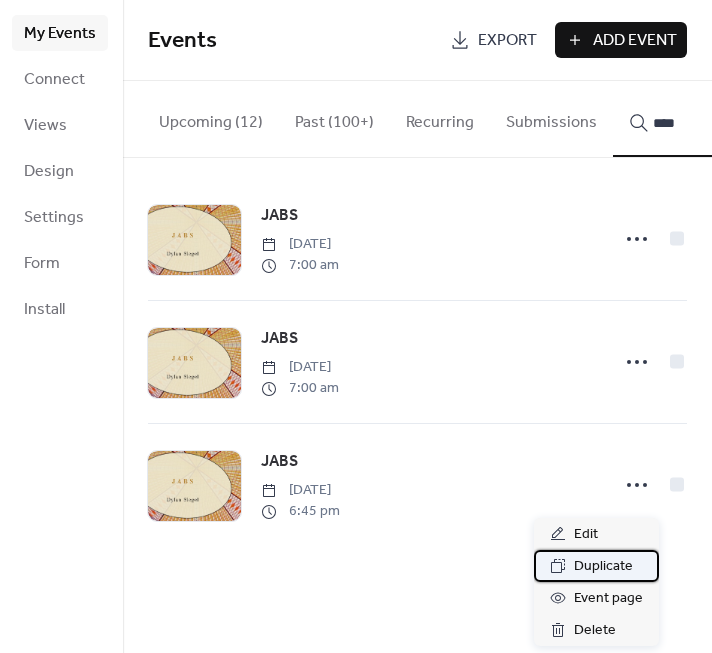 click on "Duplicate" at bounding box center (603, 567) 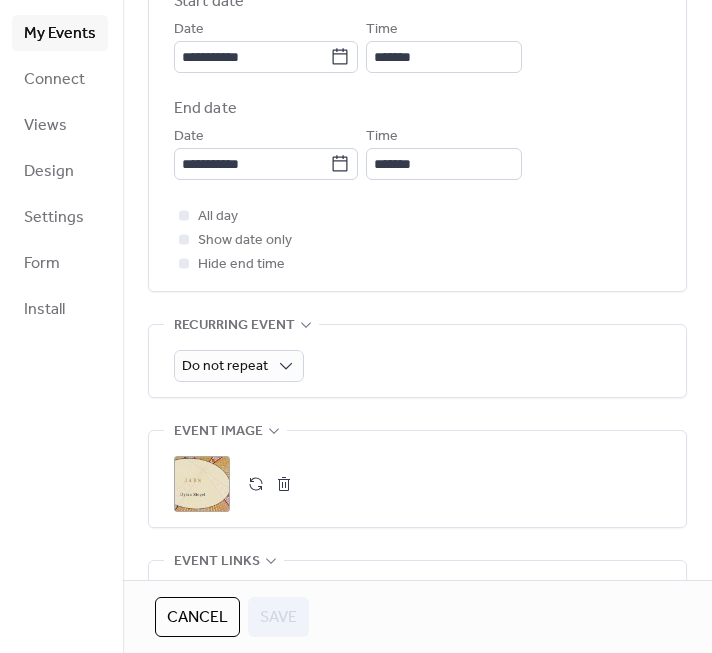 scroll, scrollTop: 720, scrollLeft: 0, axis: vertical 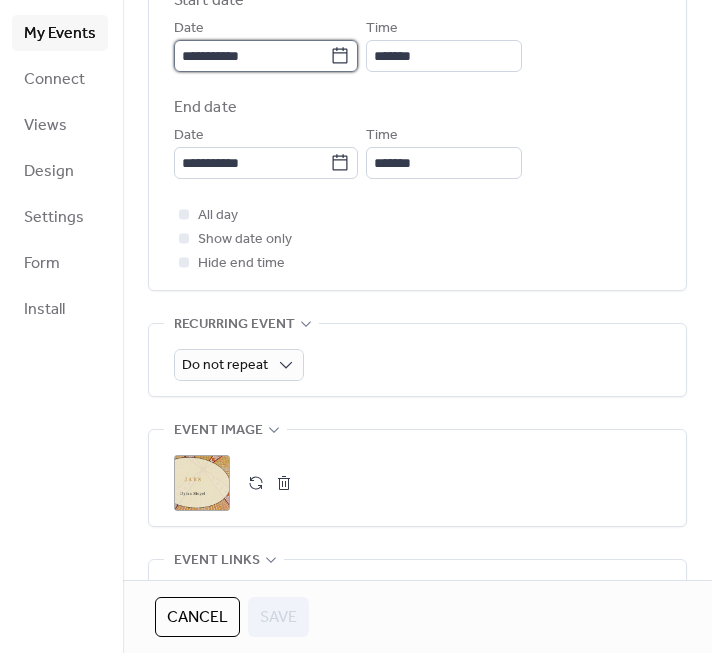 click on "**********" at bounding box center [252, 56] 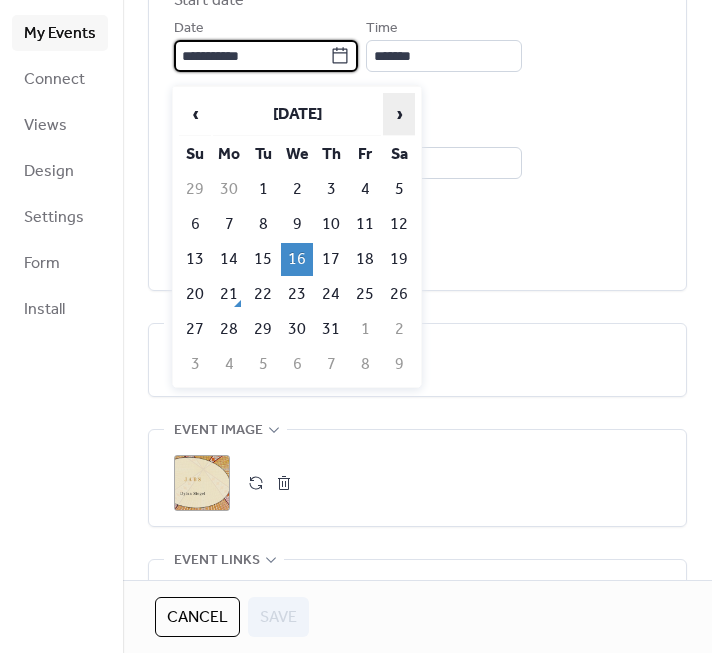 click on "›" at bounding box center [399, 114] 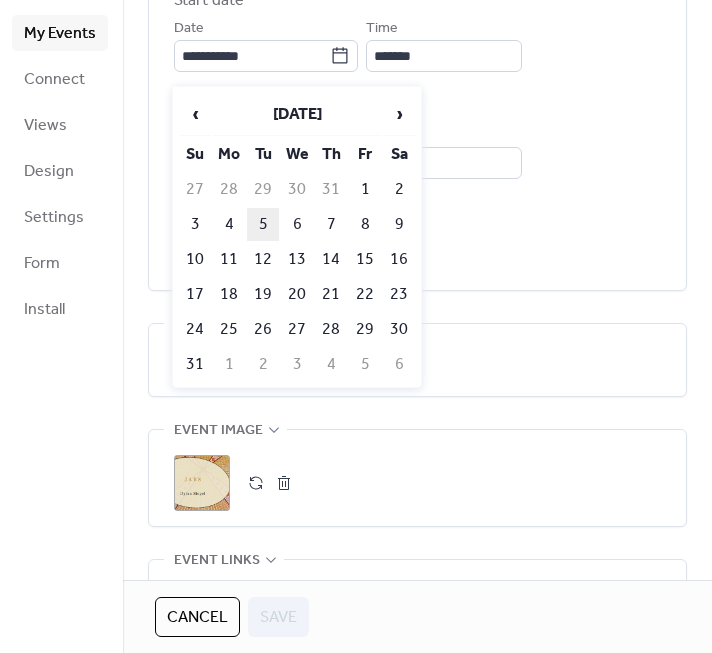click on "5" at bounding box center (263, 224) 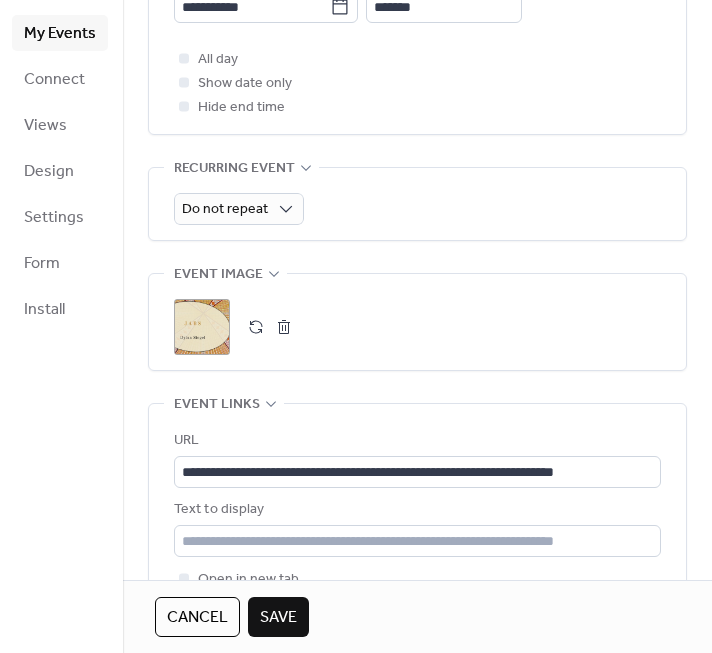 scroll, scrollTop: 907, scrollLeft: 0, axis: vertical 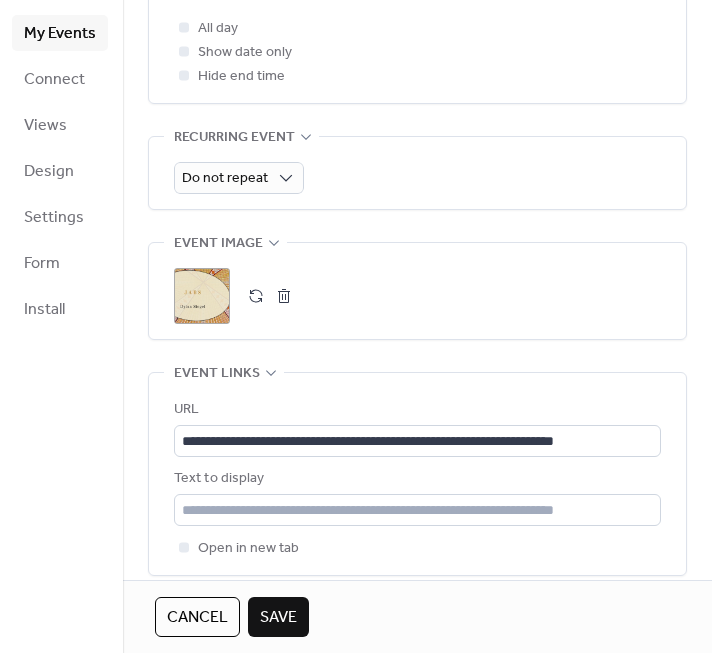 click at bounding box center [284, 296] 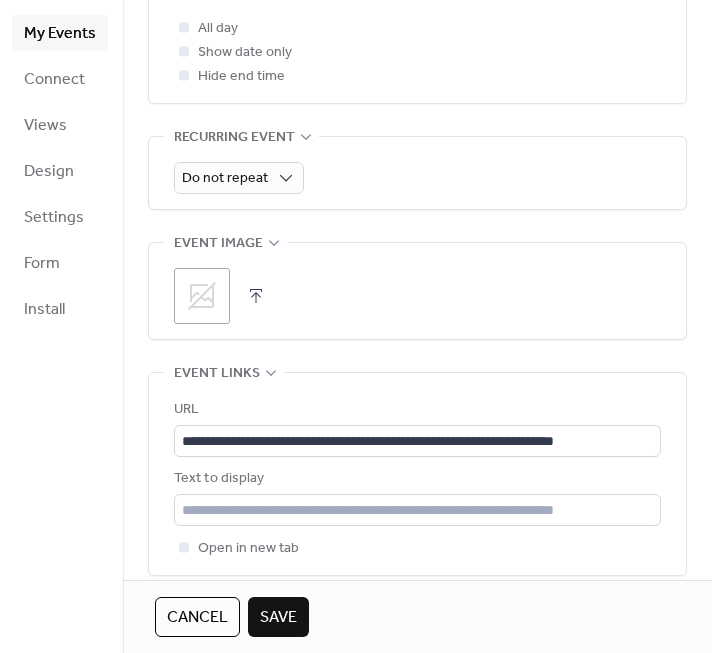 click 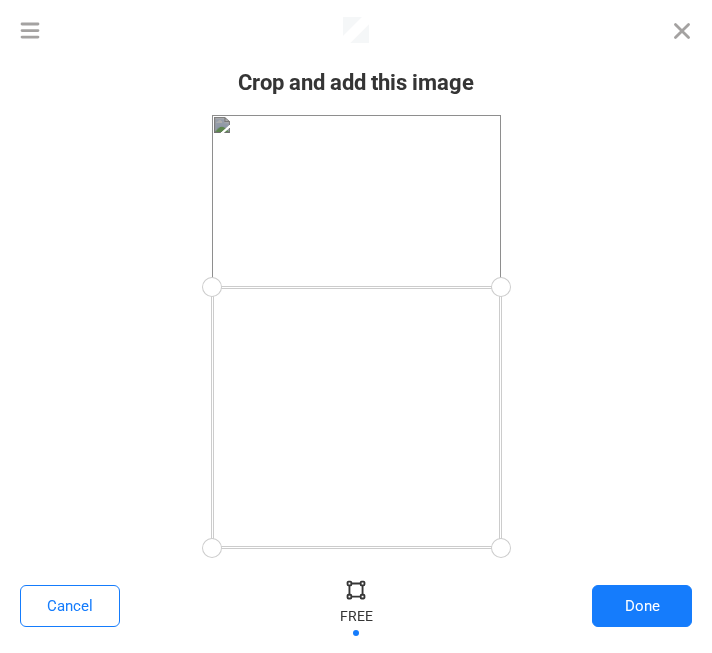drag, startPoint x: 493, startPoint y: 113, endPoint x: 521, endPoint y: 287, distance: 176.23848 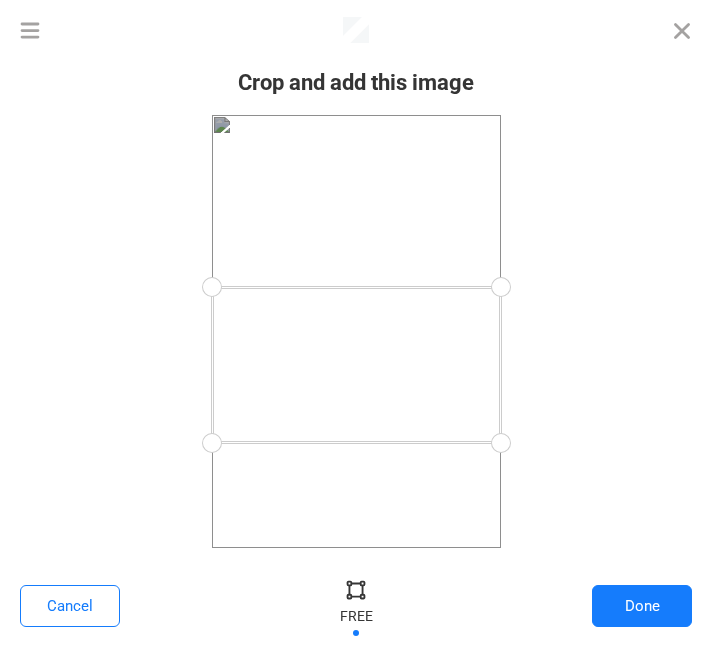 drag, startPoint x: 501, startPoint y: 545, endPoint x: 521, endPoint y: 443, distance: 103.94229 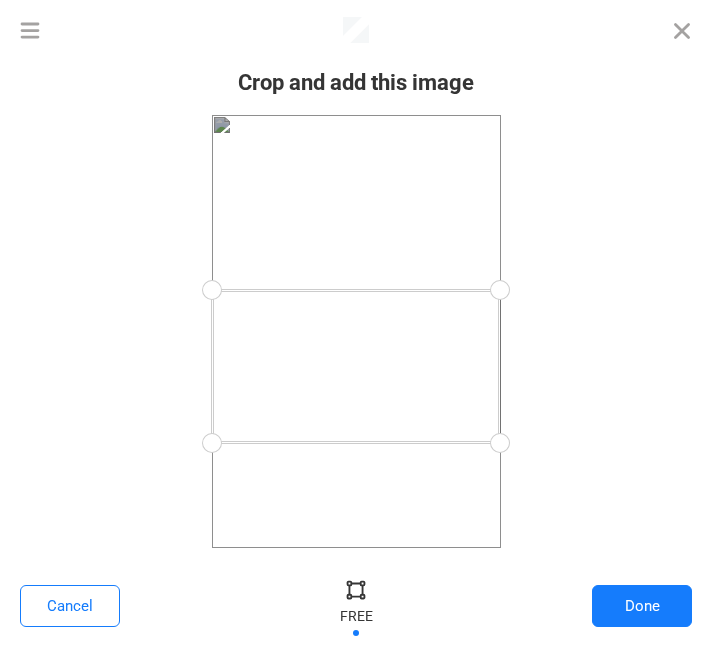 click at bounding box center (499, 290) 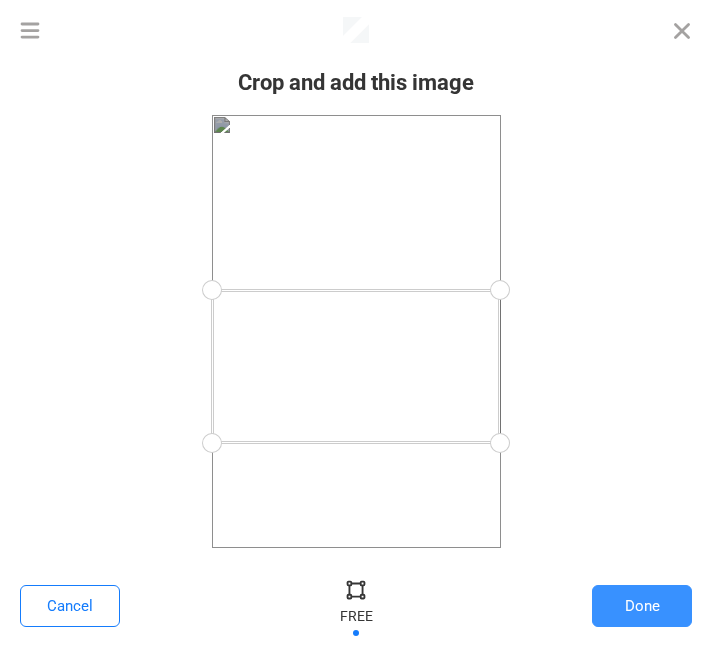 click on "Done" at bounding box center (642, 606) 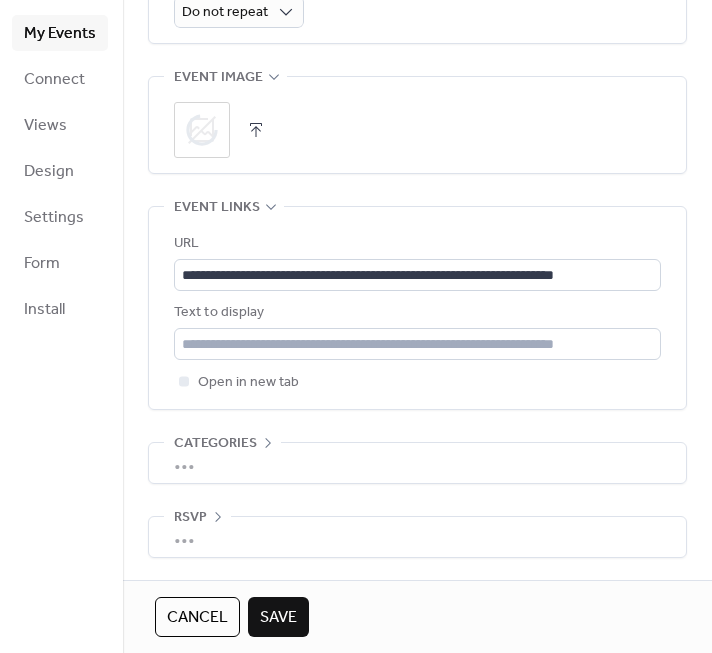 scroll, scrollTop: 1091, scrollLeft: 0, axis: vertical 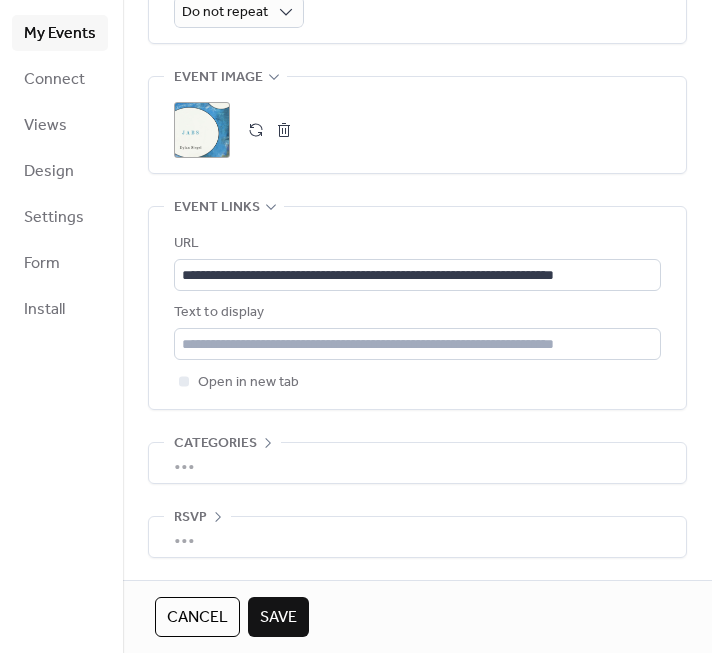 click on "Save" at bounding box center [278, 618] 